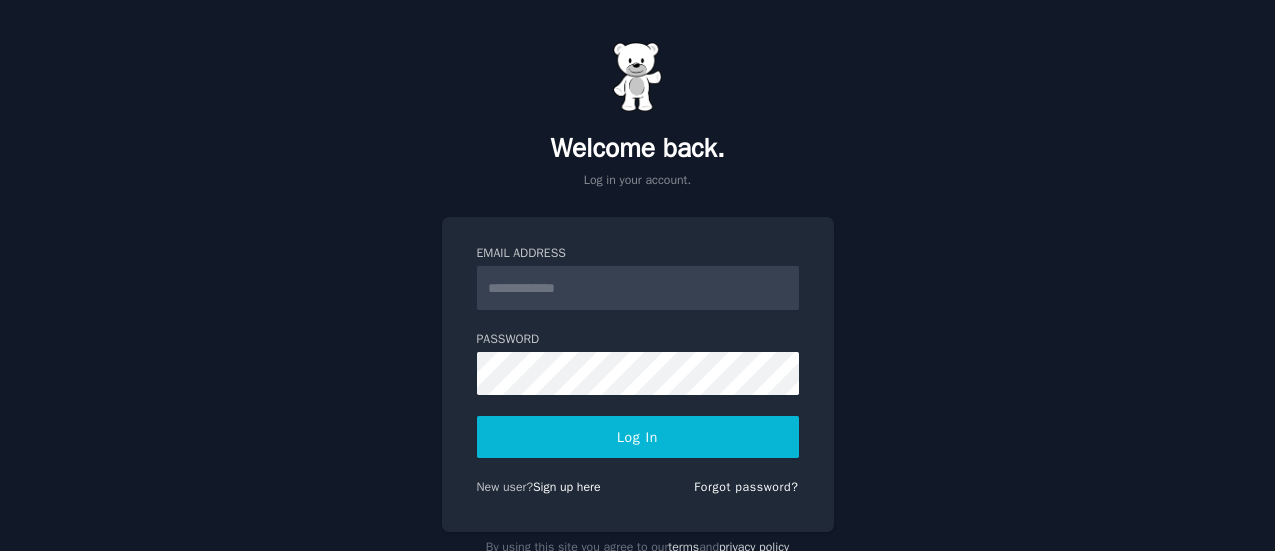 scroll, scrollTop: 0, scrollLeft: 0, axis: both 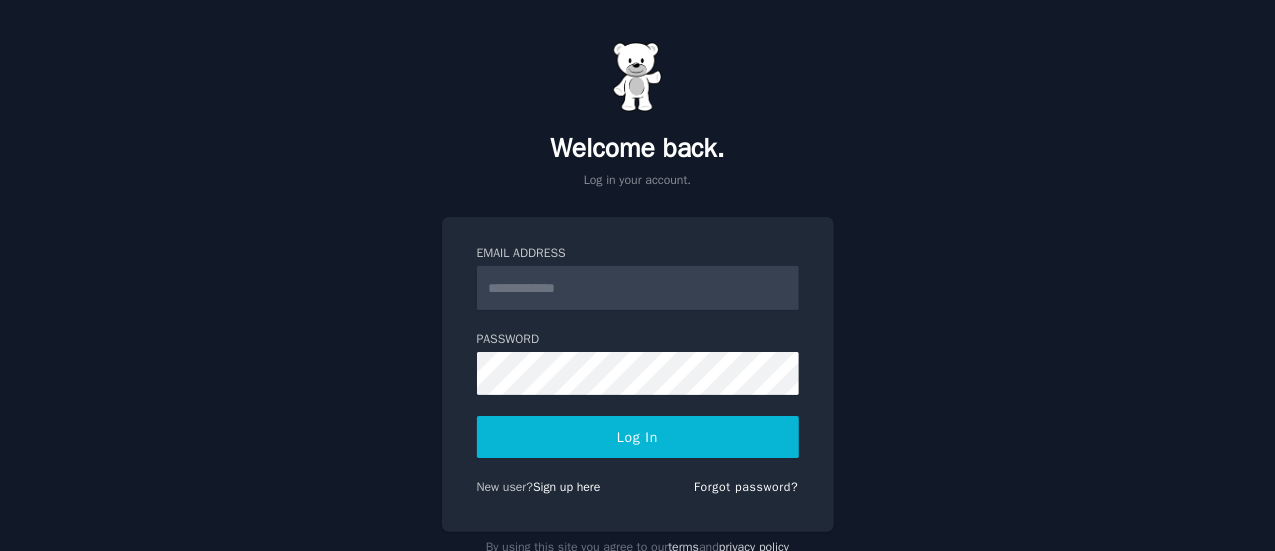 drag, startPoint x: 0, startPoint y: 0, endPoint x: 560, endPoint y: 277, distance: 624.7632 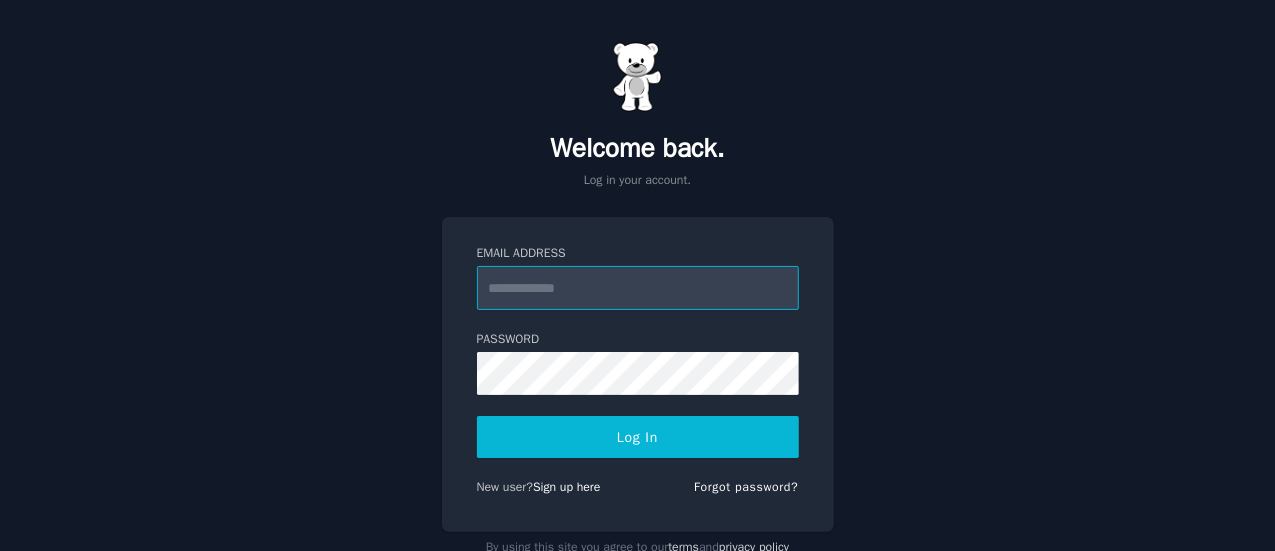 type on "**********" 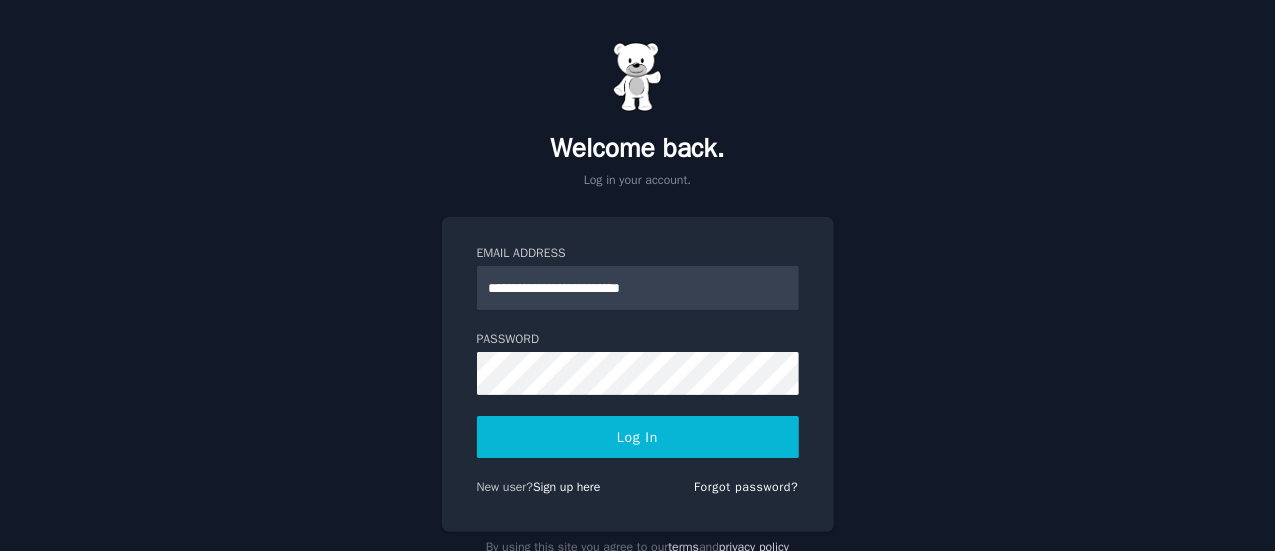 click on "Log In" at bounding box center [638, 437] 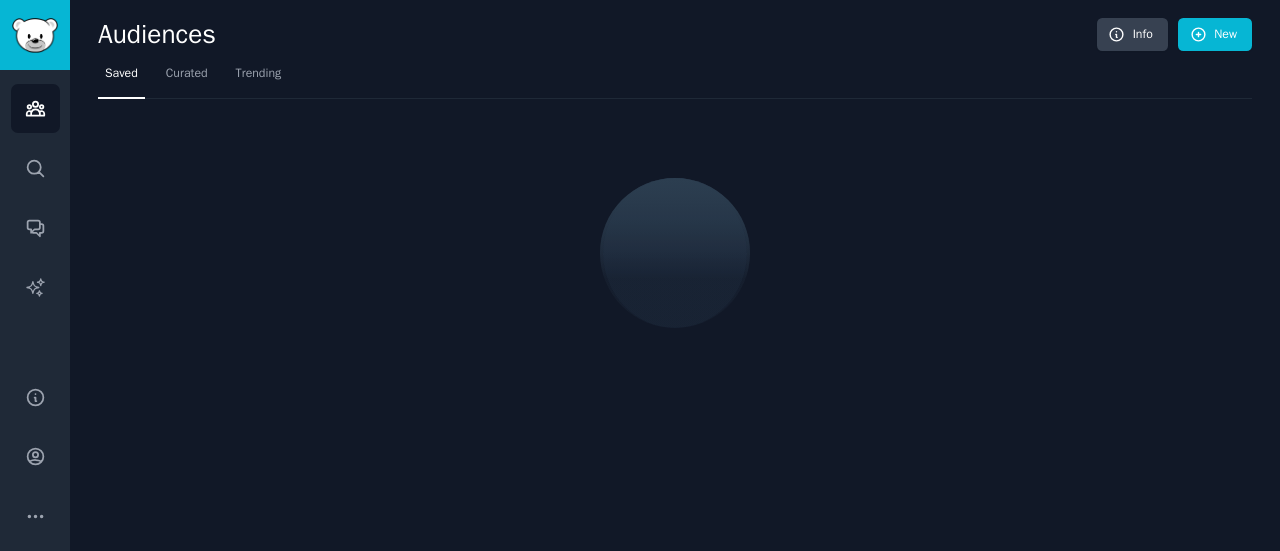 scroll, scrollTop: 0, scrollLeft: 0, axis: both 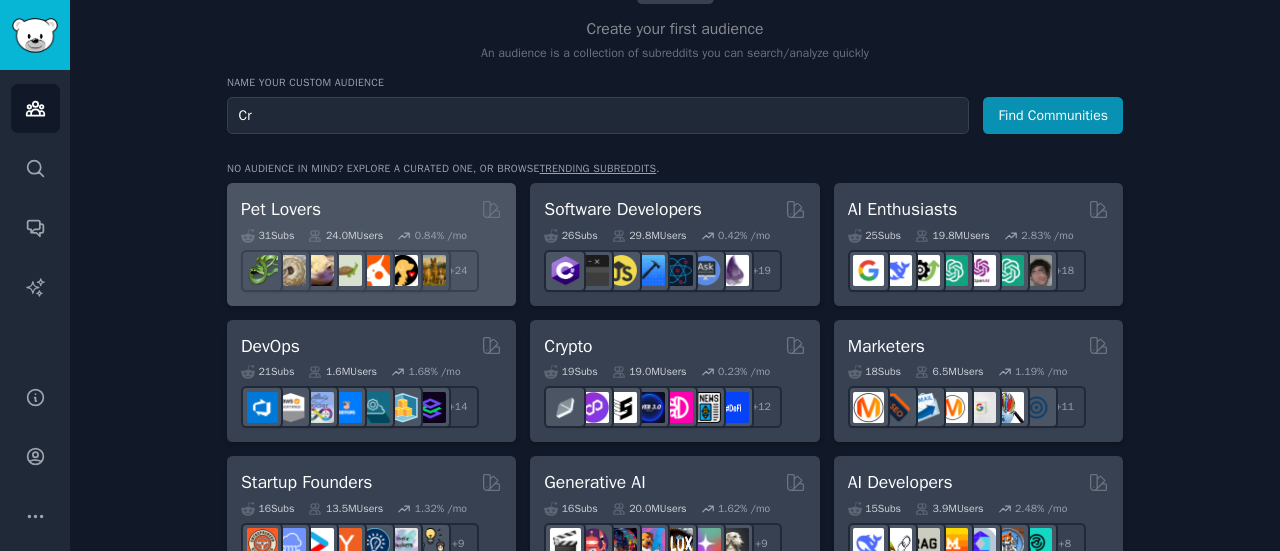 type on "C" 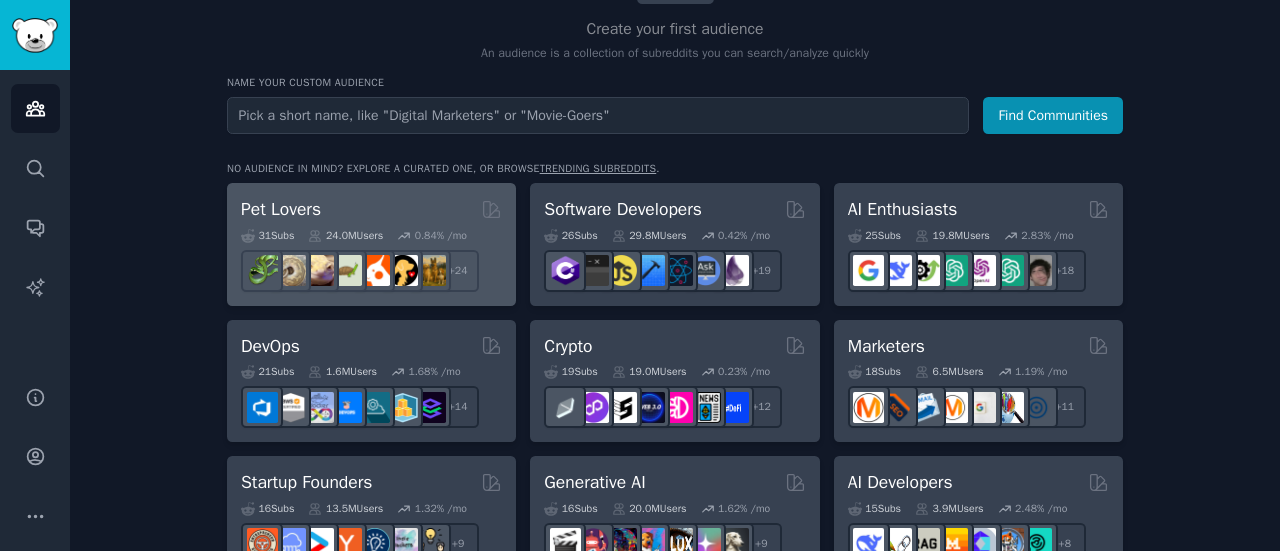 type on "I" 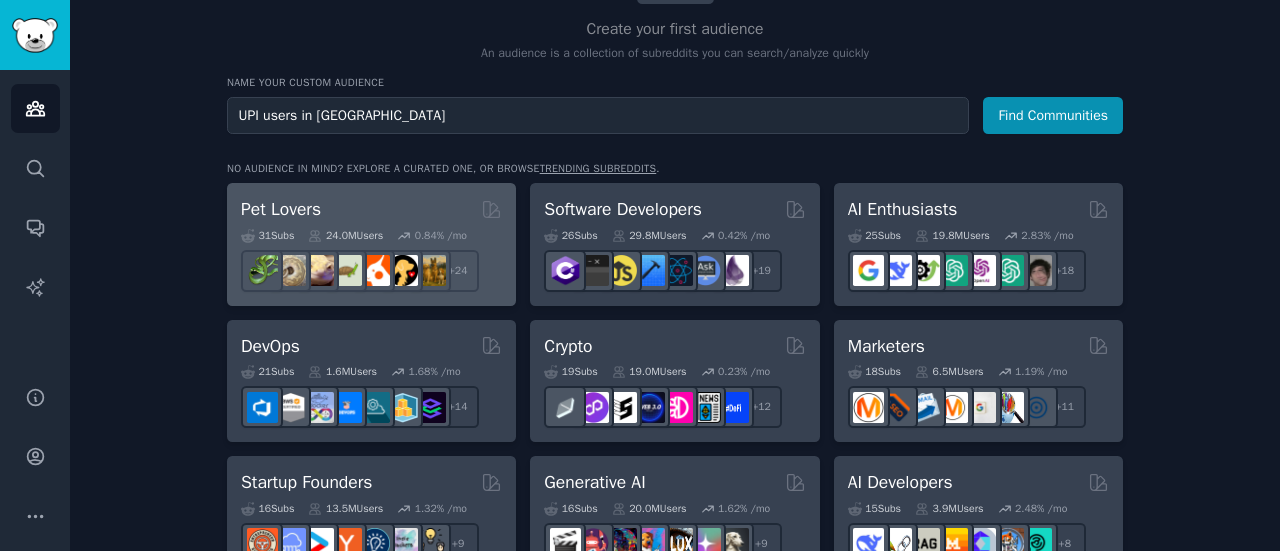 type on "UPI users in [GEOGRAPHIC_DATA]" 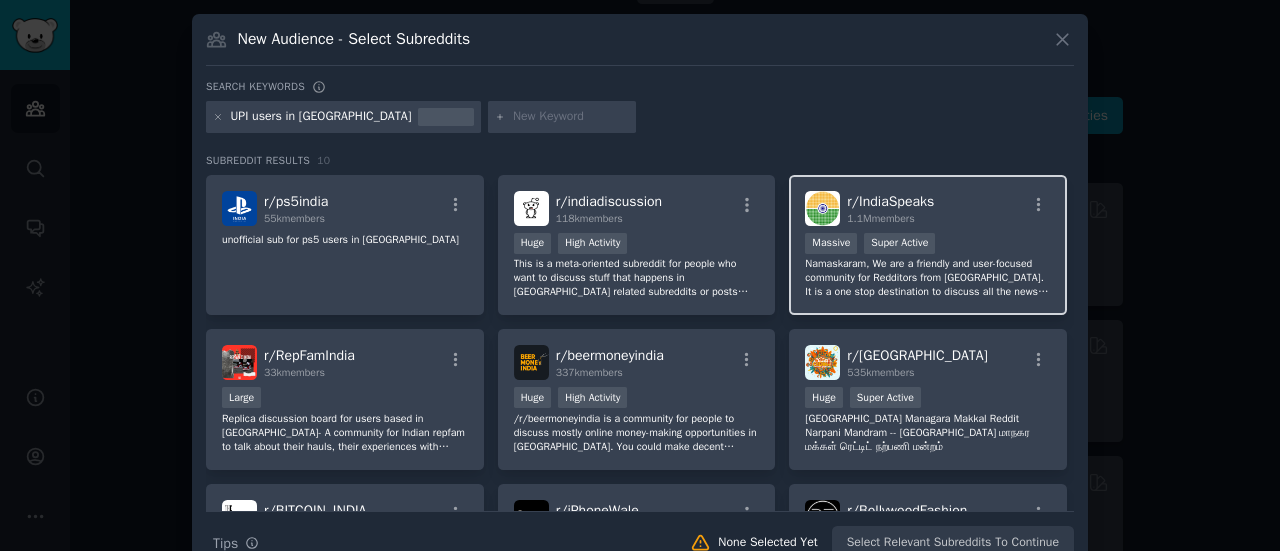 click on "Namaskaram,
We are a friendly and user-focused community for Redditors from [GEOGRAPHIC_DATA]. It is a one stop destination to discuss all the news, entertainment, science & technology, sports, history & culture, economy and geopolitics related to [GEOGRAPHIC_DATA]. Following the millennia old tradition of [GEOGRAPHIC_DATA], this forum promotes freedom of speech, plurality and open dialogue. Enjoy, collaborate and discuss. Let the churning of the great ocean begin." at bounding box center [928, 278] 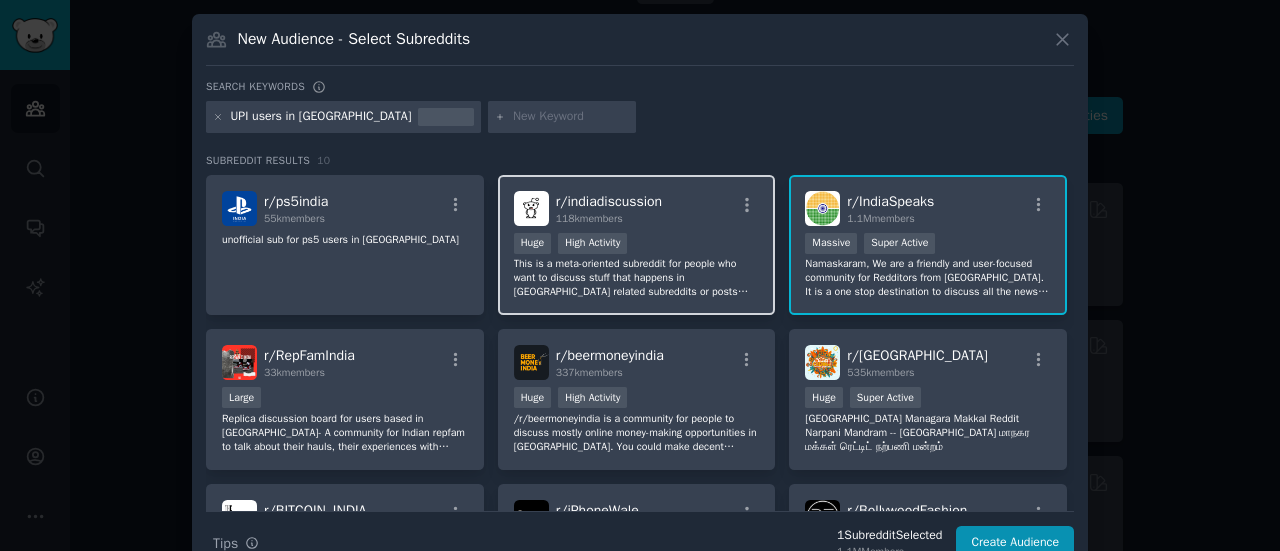 click on "This is a meta-oriented subreddit for people who want to discuss stuff that happens in [GEOGRAPHIC_DATA] related subreddits or posts
This is not a call-out sub or a witch-hunting sub. We do not endorse any of that and will report you to the admins if you do it
Join us on Discord!
Bhārata Kutumbakam- [URL][DOMAIN_NAME]" at bounding box center (637, 278) 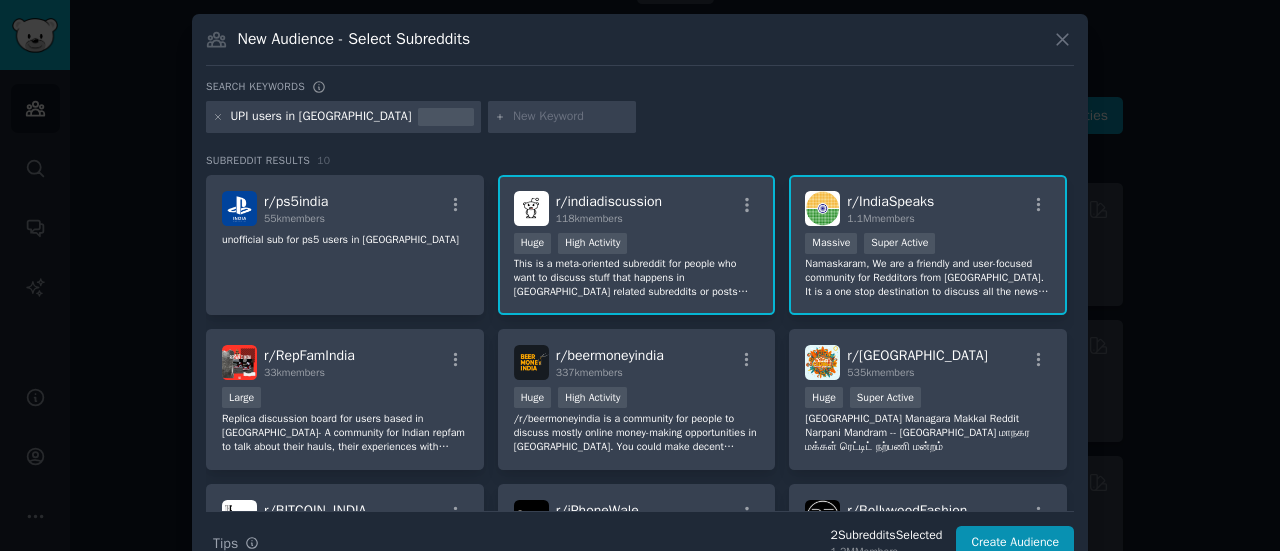 scroll, scrollTop: 100, scrollLeft: 0, axis: vertical 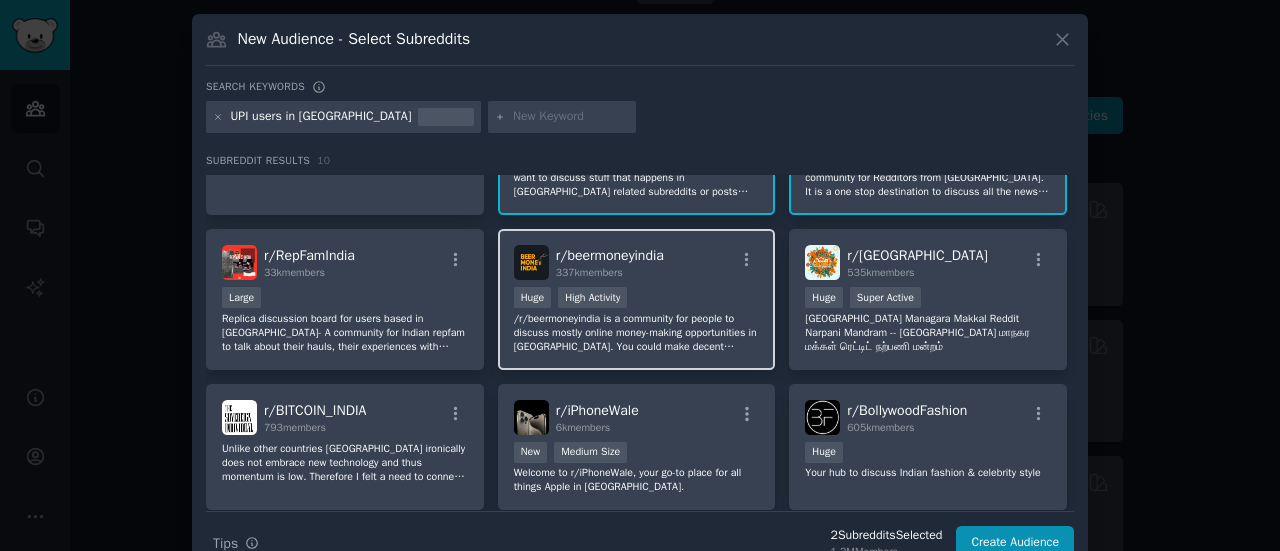 click on "/r/beermoneyindia is a community for people to discuss mostly online money-making opportunities in [GEOGRAPHIC_DATA].  You could make decent money, but like its namesake, its just beermoney.
It is updated as often as something both new and legitimate comes out, so it should always be your first port of call. If you have something to offer that is not on that site, then please post away! We want to hear about it as much as everyone else does." at bounding box center [637, 333] 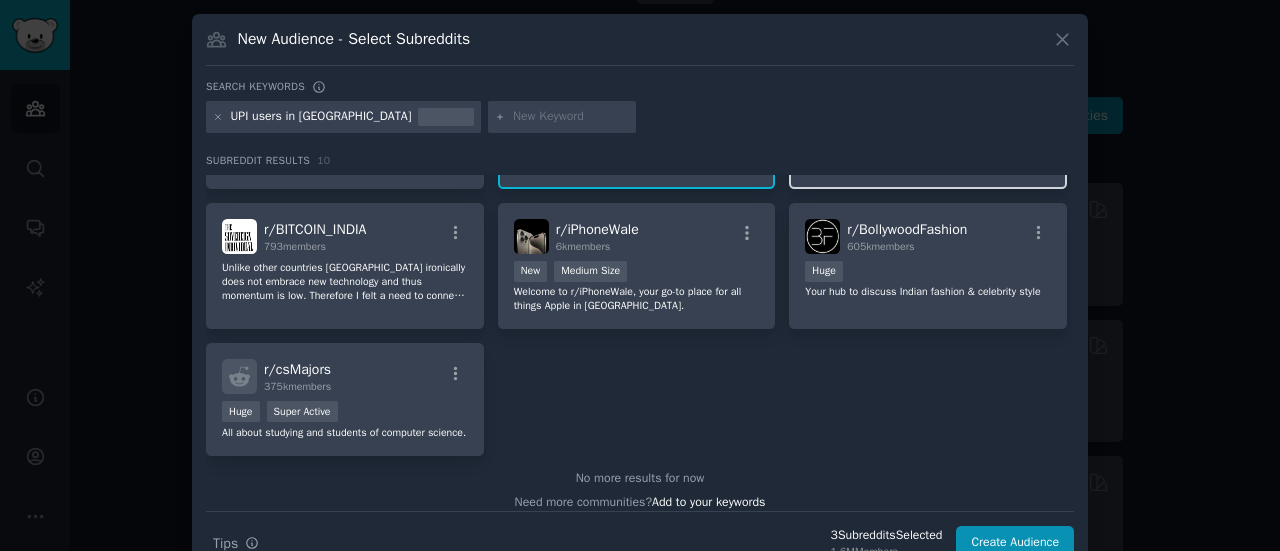 scroll, scrollTop: 300, scrollLeft: 0, axis: vertical 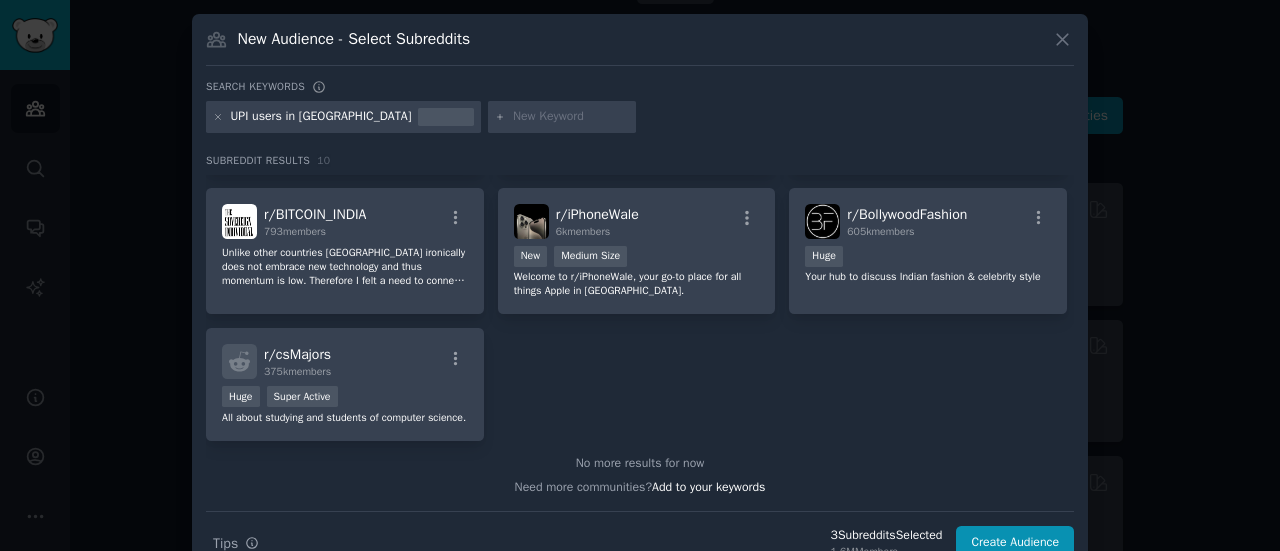 click at bounding box center (571, 117) 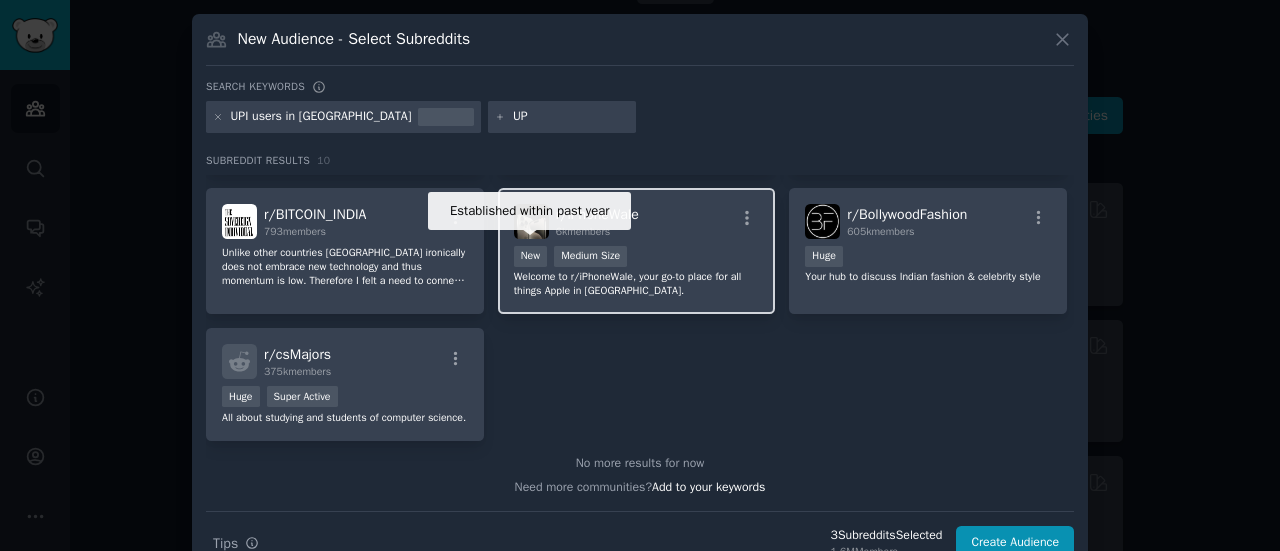 type on "UPI" 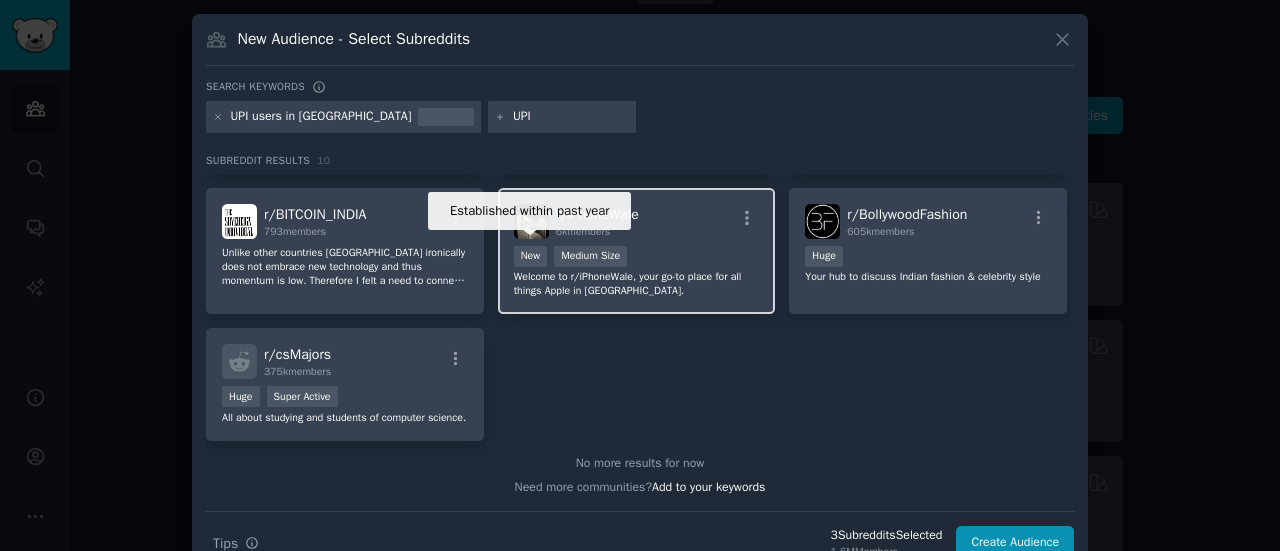 type 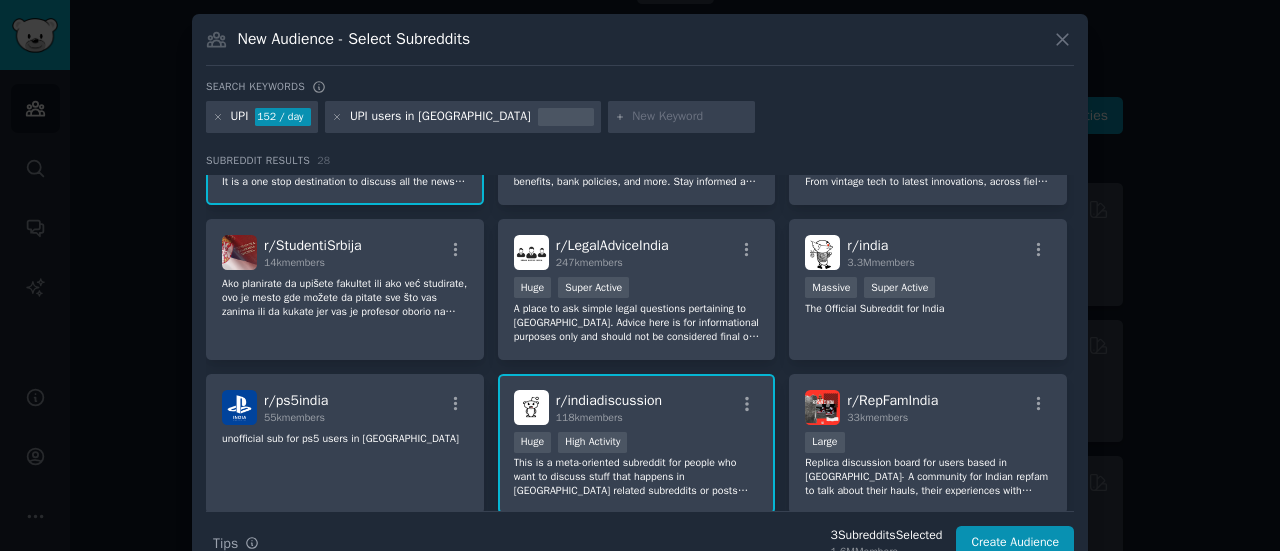 scroll, scrollTop: 0, scrollLeft: 0, axis: both 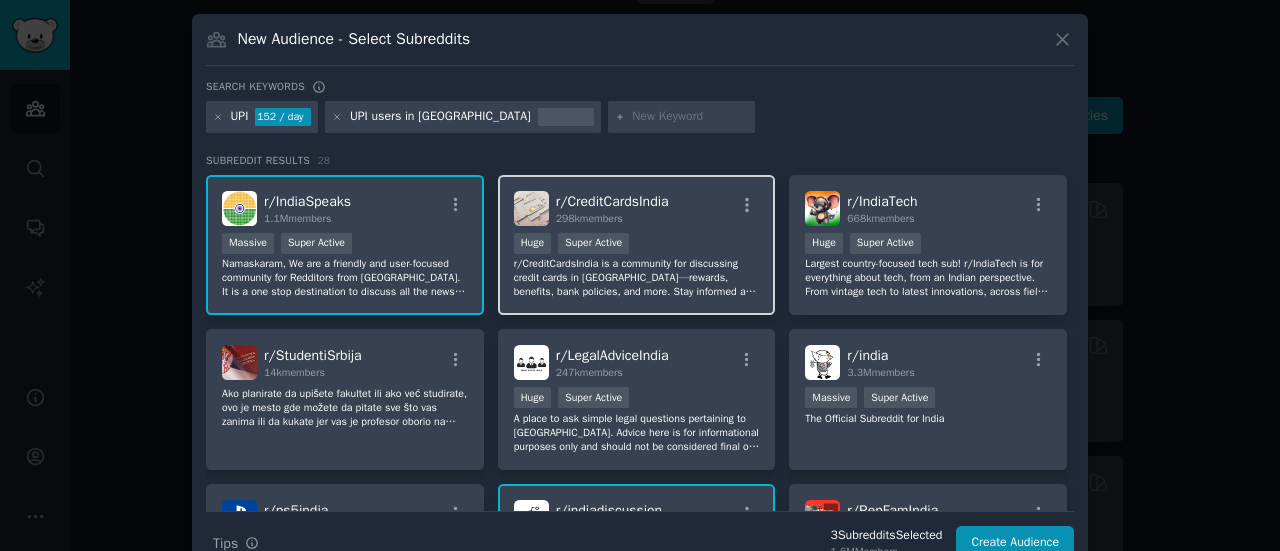 click on ">= 95th percentile for submissions / day Huge Super Active" at bounding box center [637, 245] 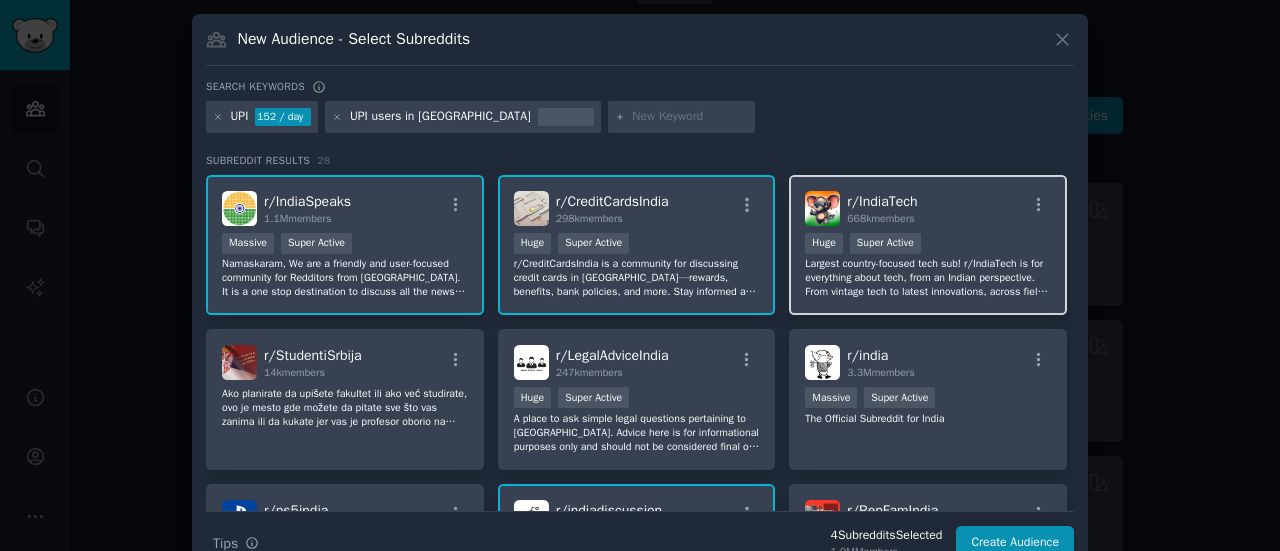 click on "Largest country-focused tech sub!
r/IndiaTech is for everything about tech, from an Indian perspective.
From vintage tech to latest innovations, across fields like agentic AI, data science, phones, web3/blockchain, networking, cybersecurity, quantum computing, cloud computing, web/app dev; Python, JavaScript, C++, .NET, Windows, Linux, macOS, Android, iOS, WhatsApp, 6G, startups, industry, etc., we’ve got you covered!
News, discussion, memes, everything is welcome on r/IndiaTech!" at bounding box center [928, 278] 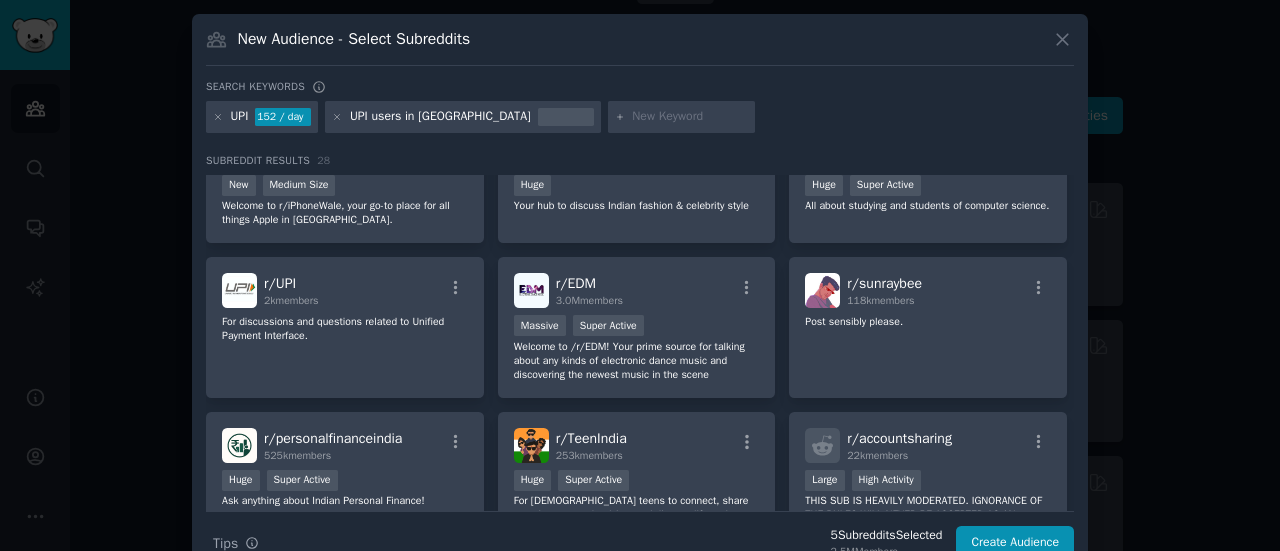 scroll, scrollTop: 956, scrollLeft: 0, axis: vertical 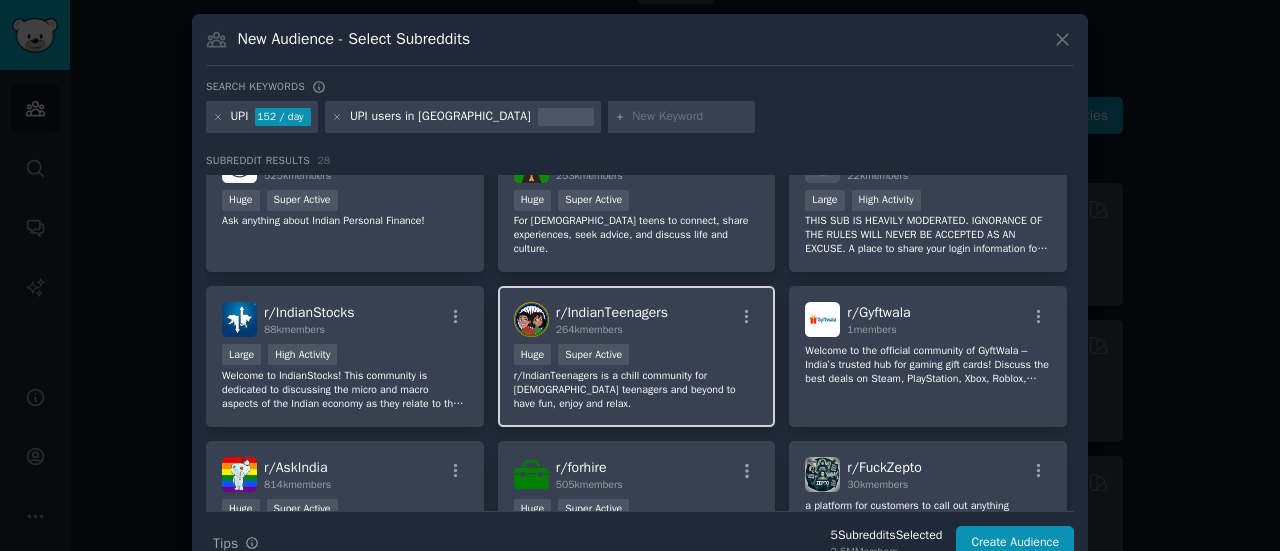 click on "r/IndianTeenagers is a chill community for [DEMOGRAPHIC_DATA] teenagers and beyond to have fun, enjoy and relax." at bounding box center [637, 390] 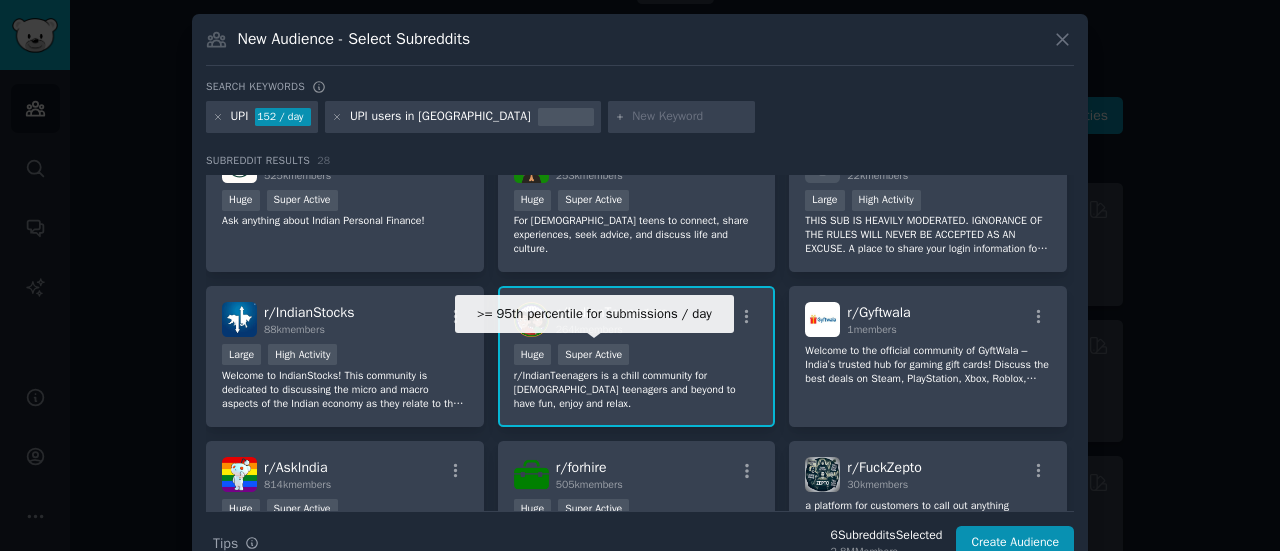 scroll, scrollTop: 856, scrollLeft: 0, axis: vertical 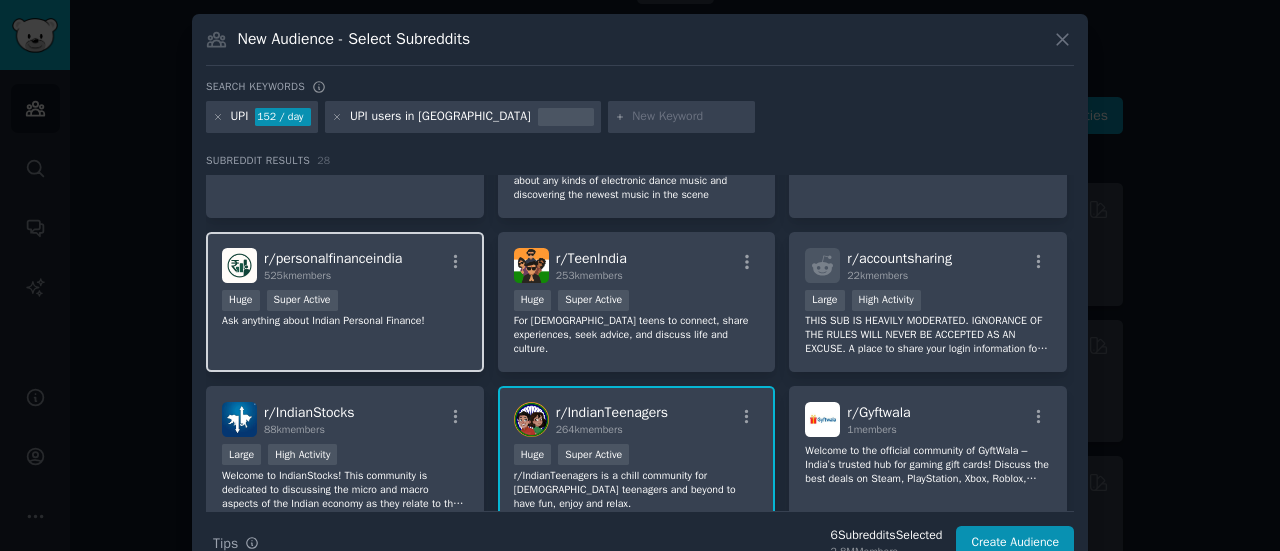 click on "r/ personalfinanceindia 525k  members Huge Super Active Ask anything about [DEMOGRAPHIC_DATA] Personal Finance!" at bounding box center (345, 302) 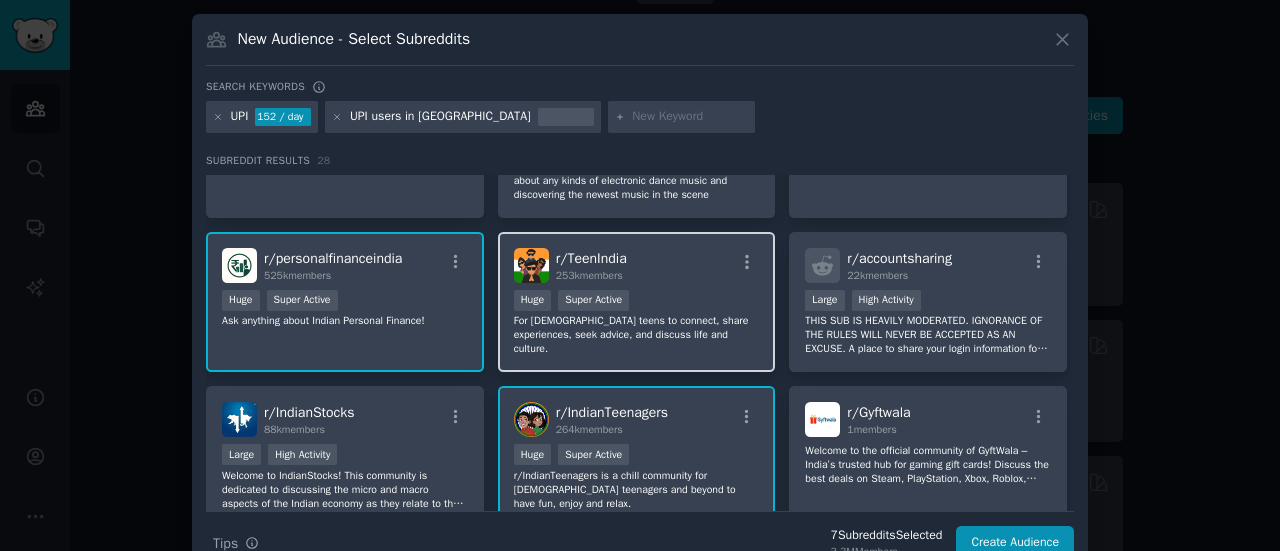 scroll, scrollTop: 1251, scrollLeft: 0, axis: vertical 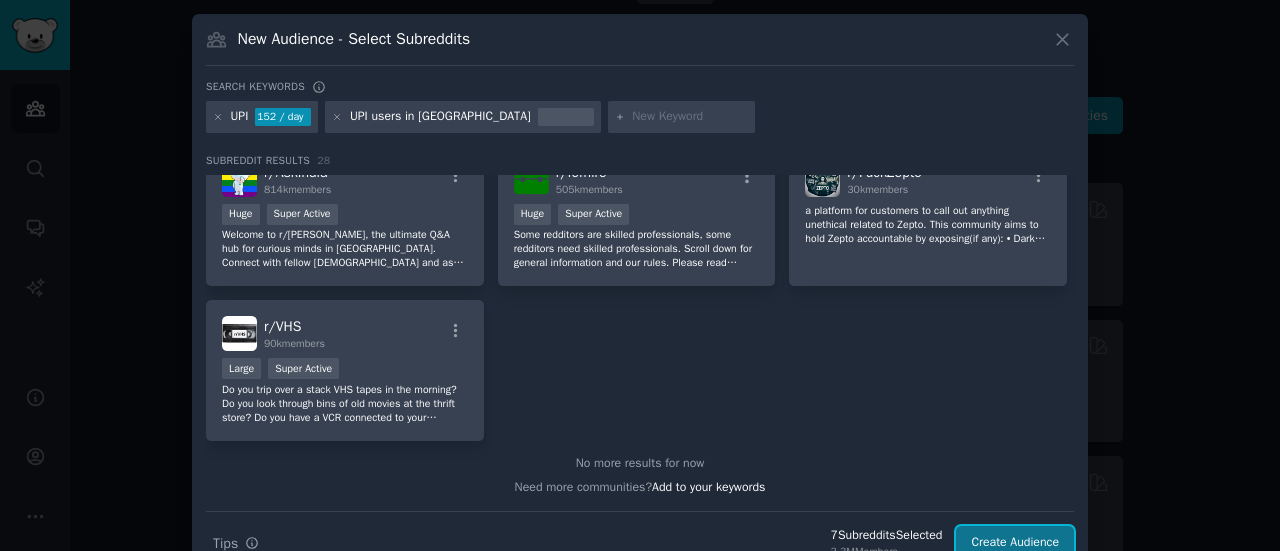 click on "Create Audience" at bounding box center (1015, 543) 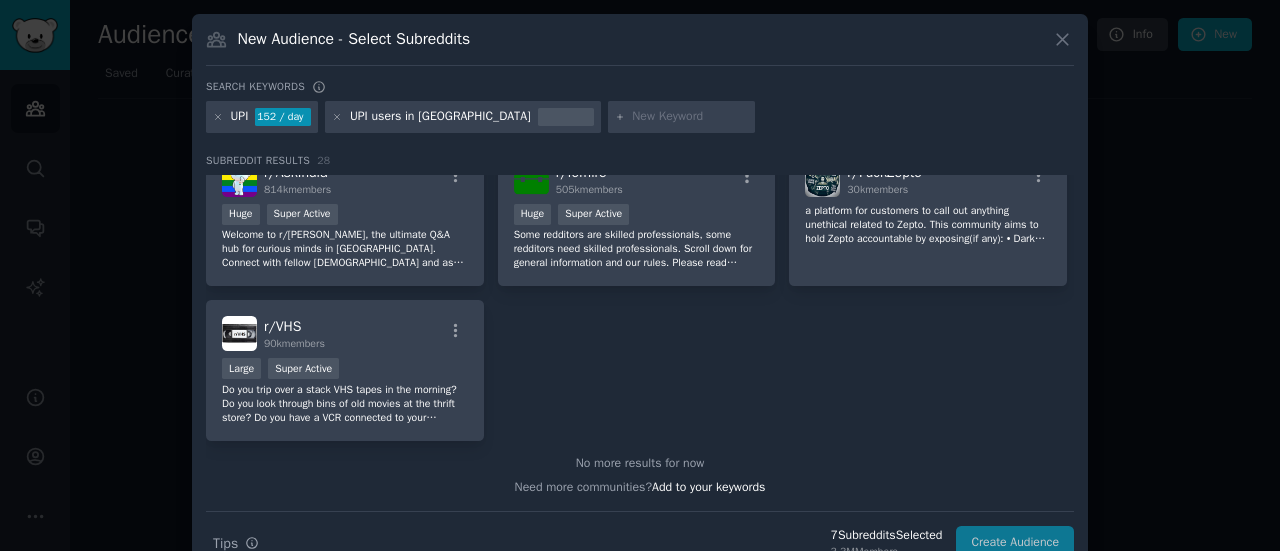 scroll, scrollTop: 0, scrollLeft: 0, axis: both 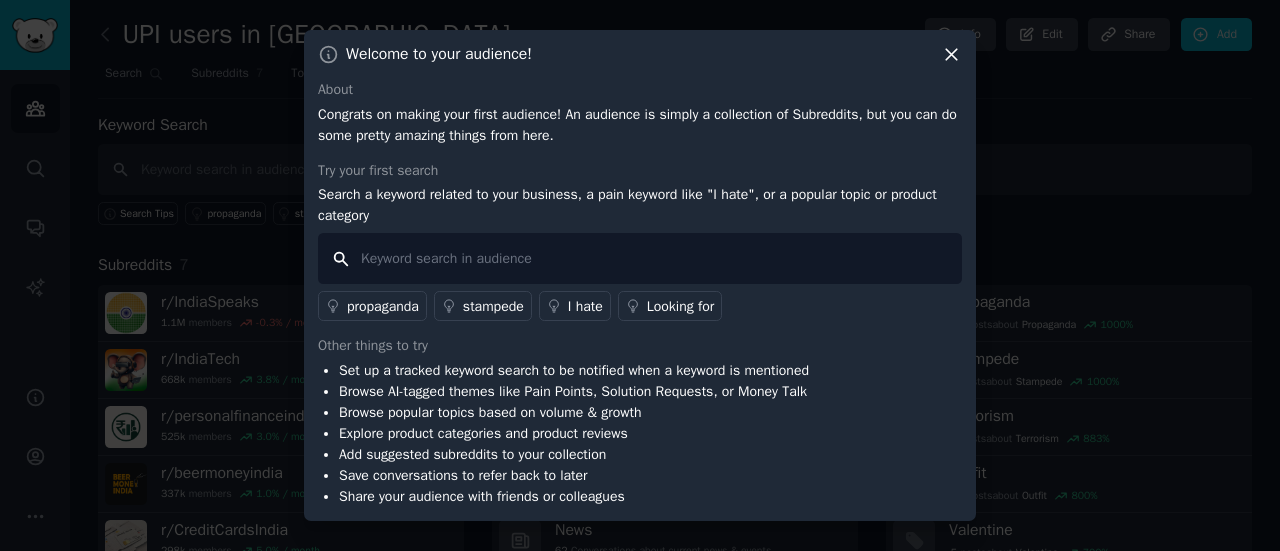 click at bounding box center [640, 258] 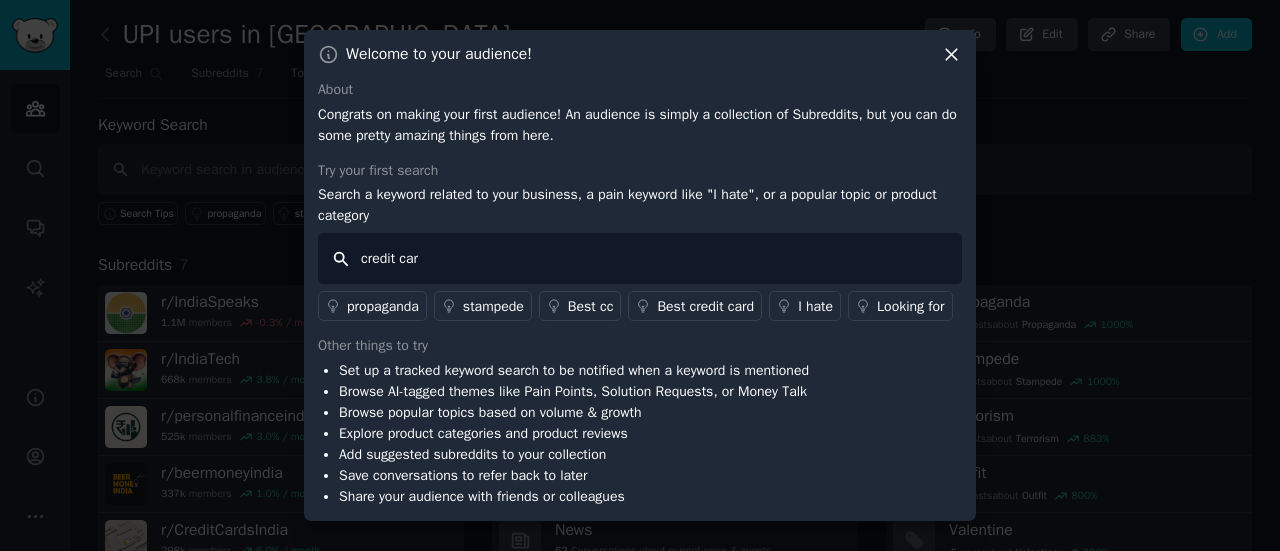 type on "credit card" 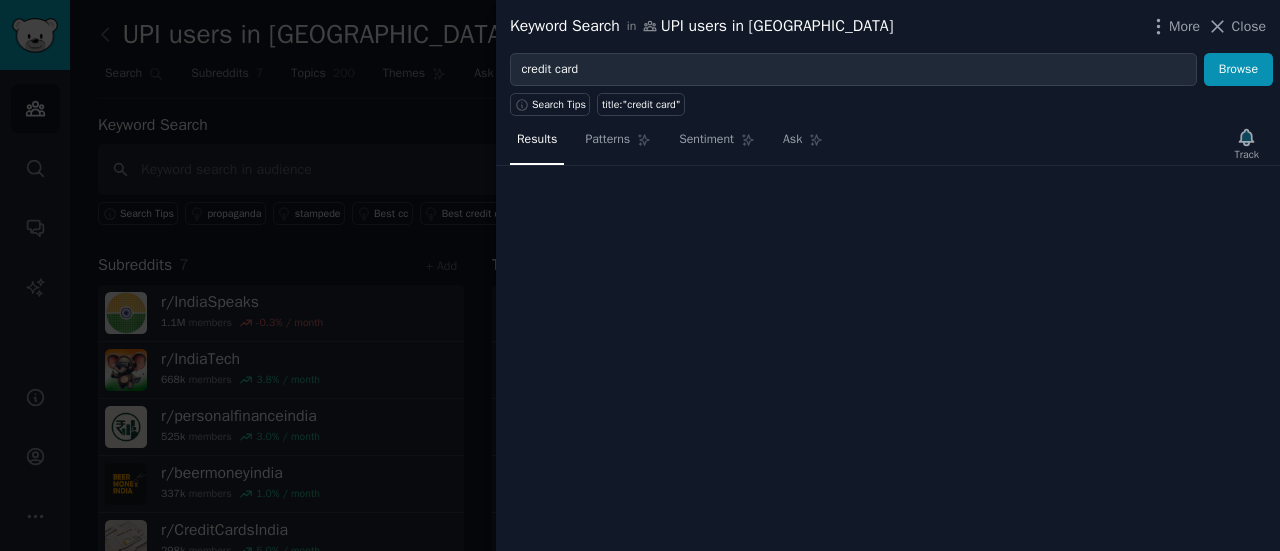 type 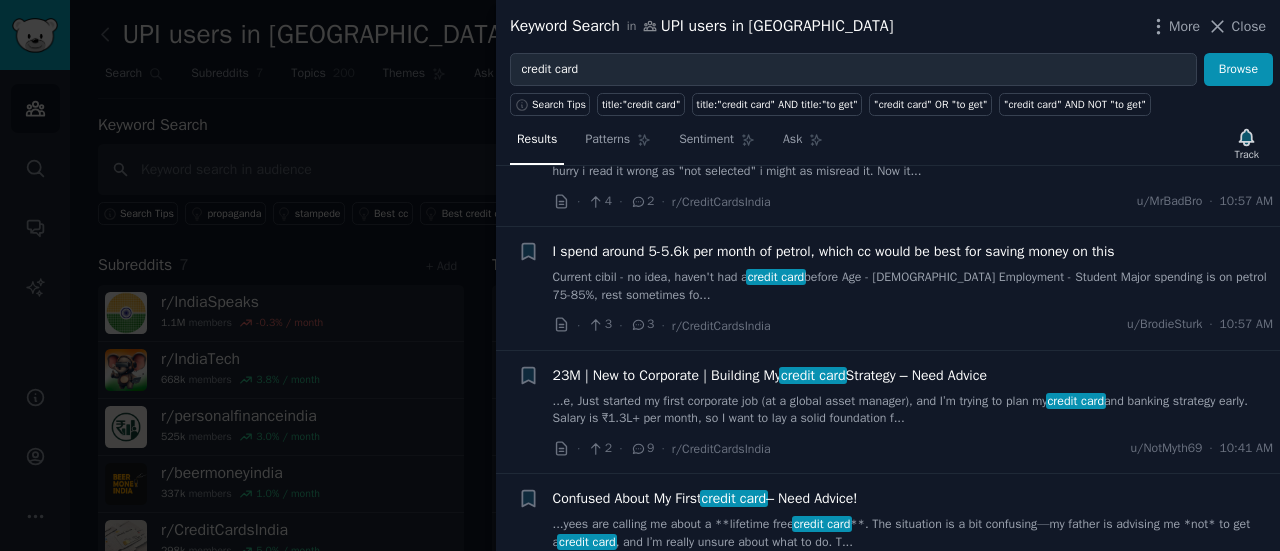 scroll, scrollTop: 2600, scrollLeft: 0, axis: vertical 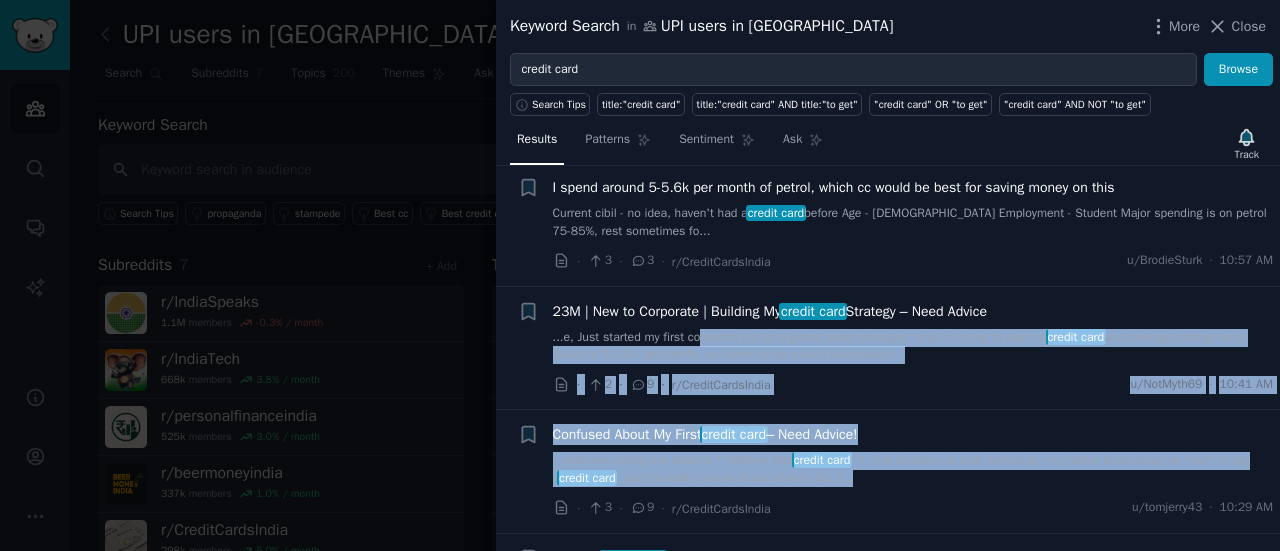 drag, startPoint x: 693, startPoint y: 314, endPoint x: 925, endPoint y: 477, distance: 283.5366 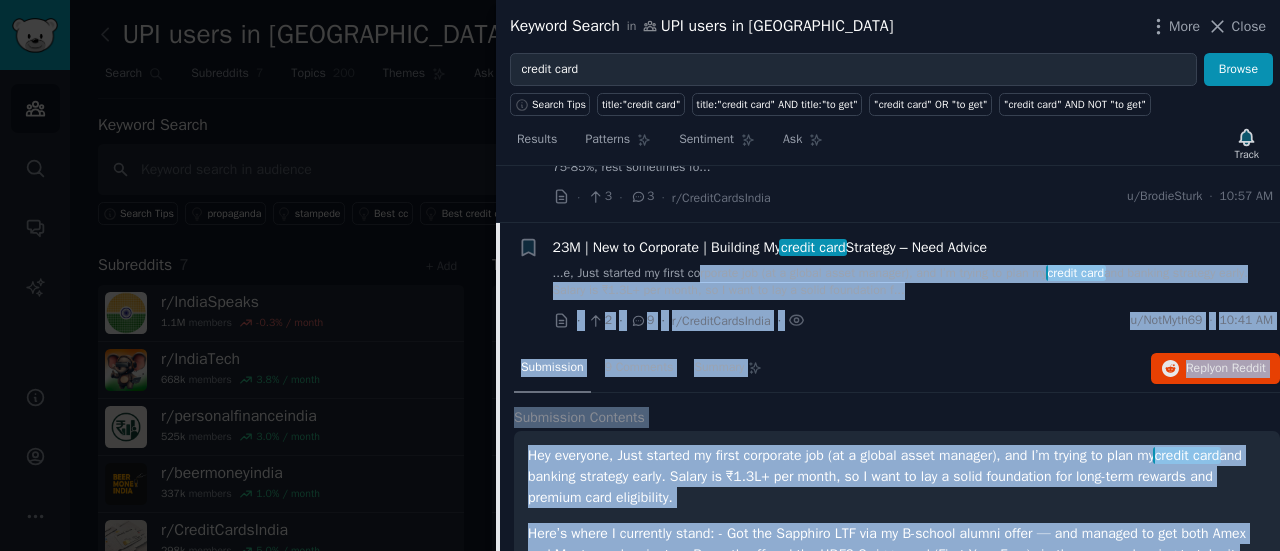 scroll, scrollTop: 2713, scrollLeft: 0, axis: vertical 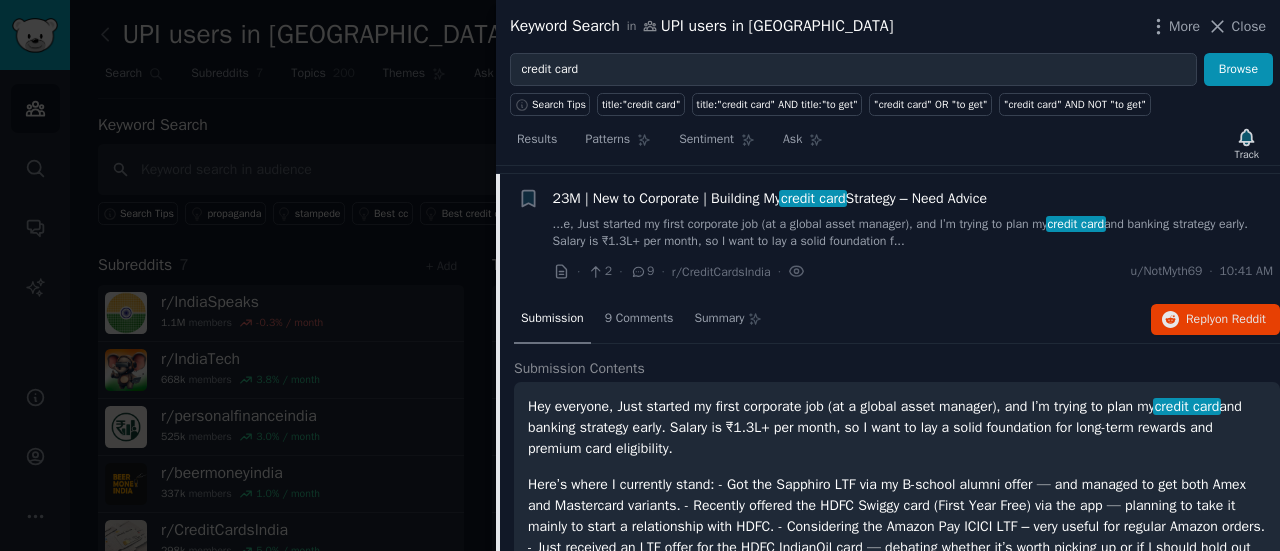 click on "+ 23M | New to Corporate | Building My  credit card  Strategy – Need Advice ...e,
Just started my first corporate job (at a global asset manager), and I’m trying to plan my  credit card  and banking strategy early. Salary is ₹1.3L+ per month, so I want to lay a solid foundation f... · 2 · 9 · r/CreditCardsIndia · u/NotMyth69 · 10:41 AM" at bounding box center [888, 235] 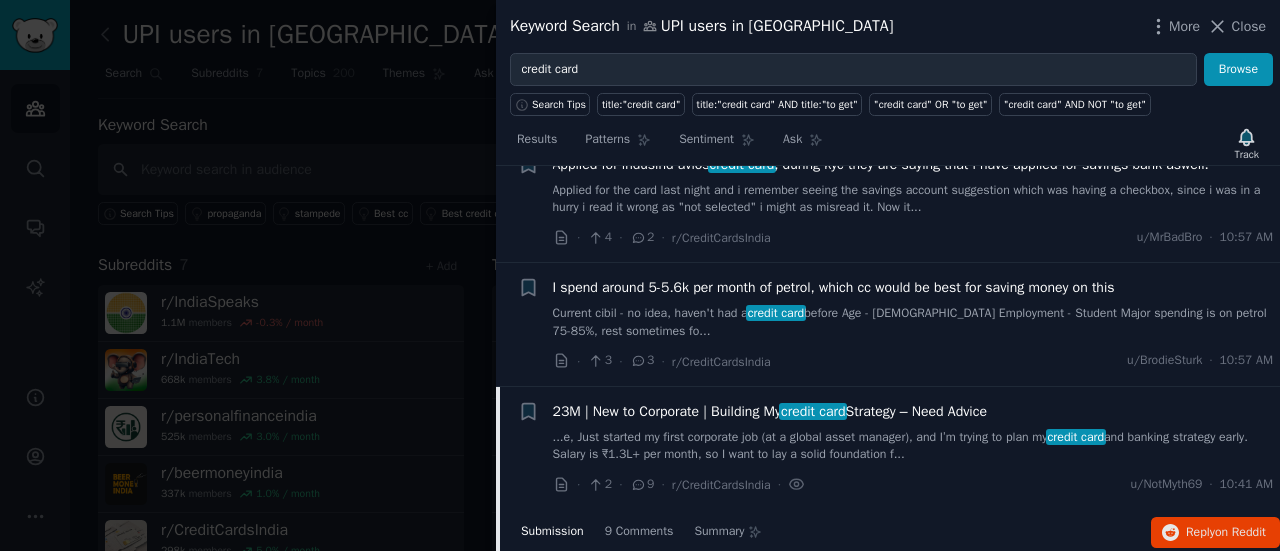 scroll, scrollTop: 2113, scrollLeft: 0, axis: vertical 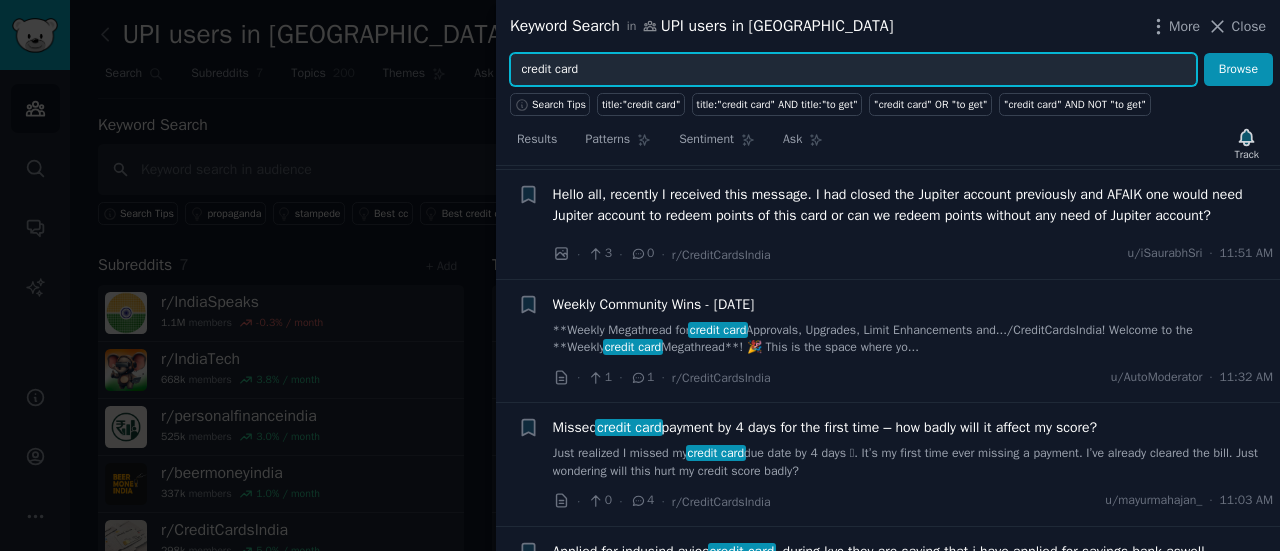 drag, startPoint x: 623, startPoint y: 56, endPoint x: 478, endPoint y: 66, distance: 145.34442 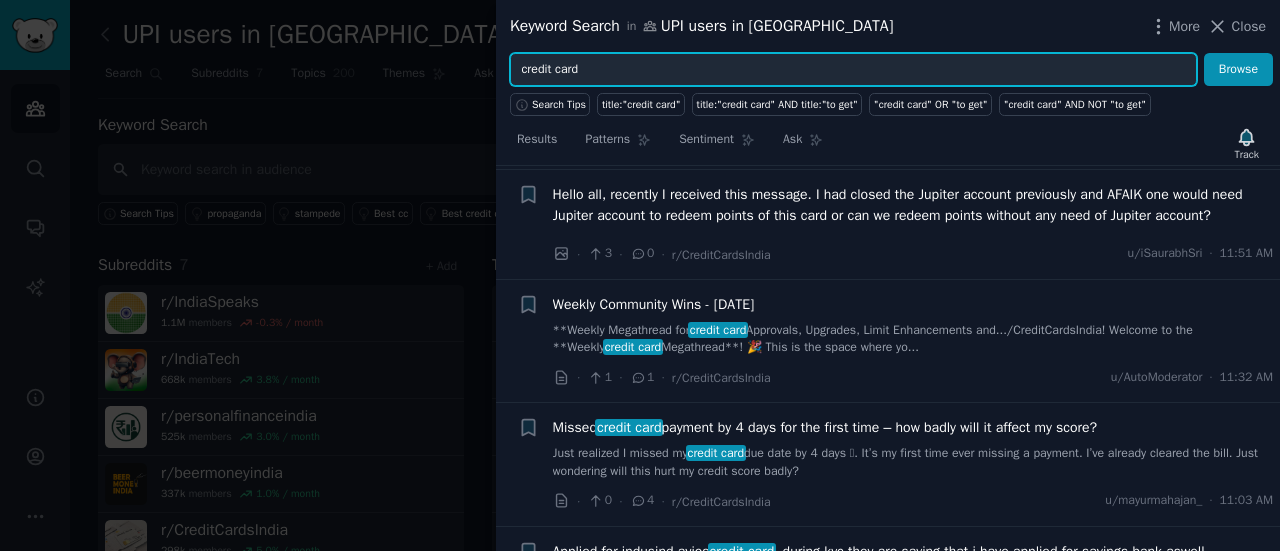 click on "Keyword Search in UPI users in [GEOGRAPHIC_DATA] More Close credit card Browse Search Tips title:"credit card" title:"credit card" AND title:"to get" "credit card" OR "to get" "credit card" AND NOT "to get" Results Patterns Sentiment Ask Track Submission s 100   Sort Recent + Best  credit card  for Hospital Bills, Surgery, Medicines, and Medical Insurance Hi everyone,
I'm looking for a  credit card  that offers good rewards or benefits on **m...about ₹1–2 lakhs**.
* I’m planning to use a  credit card  to manage and maximize value from these med... · 1 · 0 · r/CreditCardsIndia u/AdityaKumarJha · 3:34 PM + Paying Income Tax Demand via  credit card ...uys, need a suggestion,
Have to pay ~ 2 L of Self Tax income tax.
Is it wise idea to pay via  credit card (Diners Black) ?
Do we get any reward points for this government payment?
Any other caveat?
T... · 1 · 1 · r/CreditCardsIndia u/shalini022 · 3:32 PM + Does upgrading to IDFC First Select program replaces (or upgrades) my current First Wow  credit card · 1" at bounding box center [640, 275] 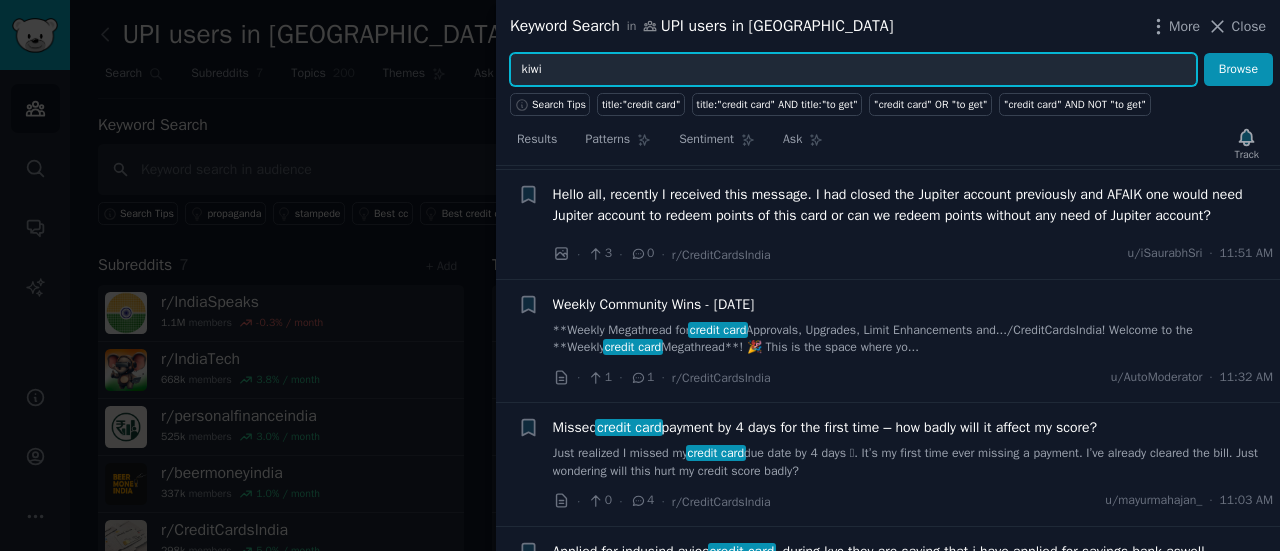 type on "kiwi" 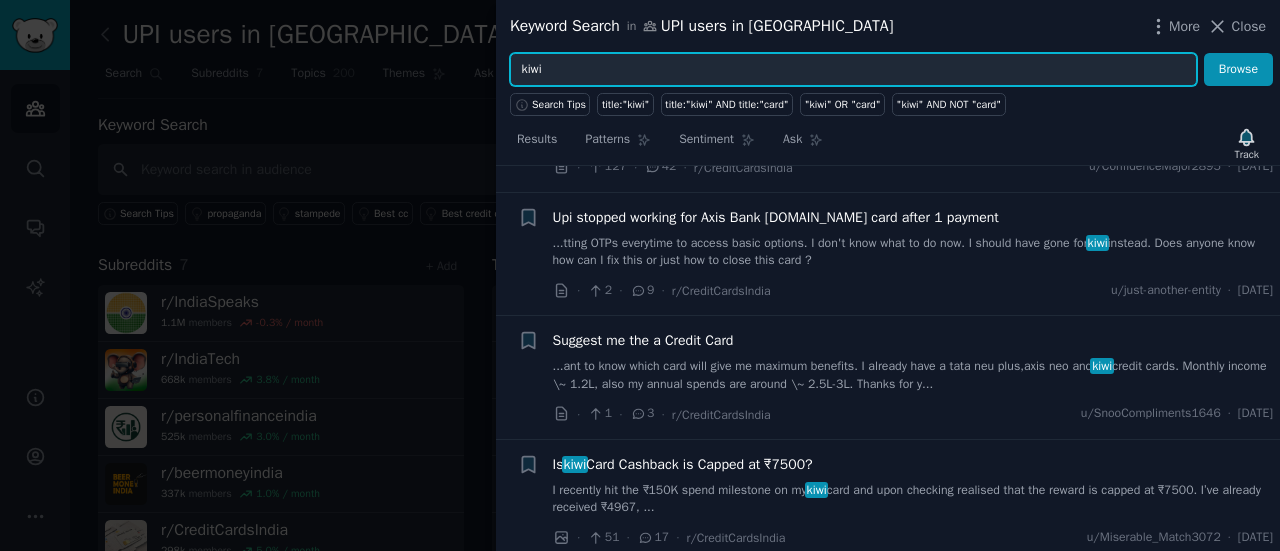 scroll, scrollTop: 0, scrollLeft: 0, axis: both 